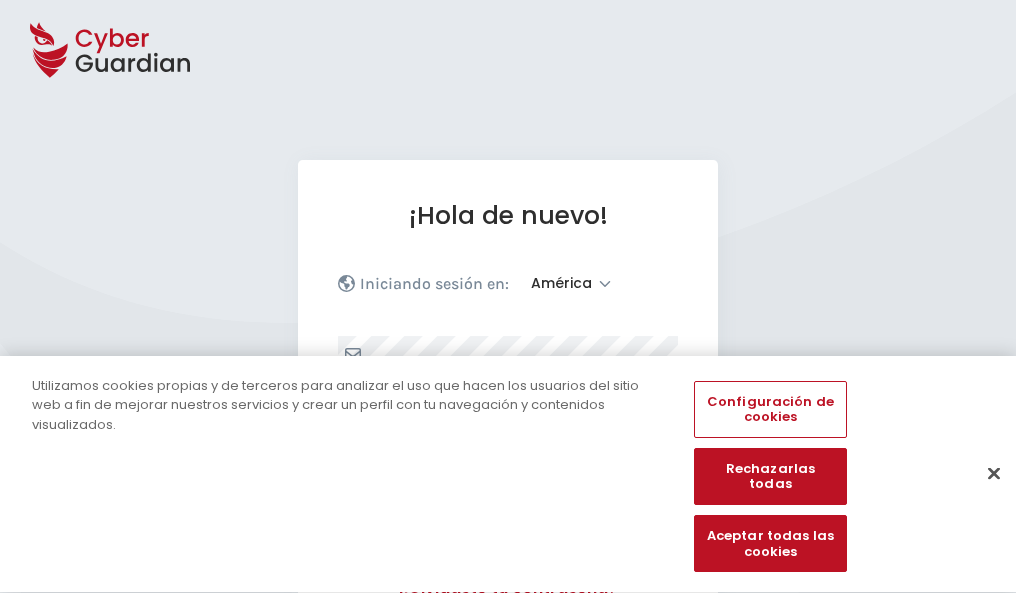 select on "América" 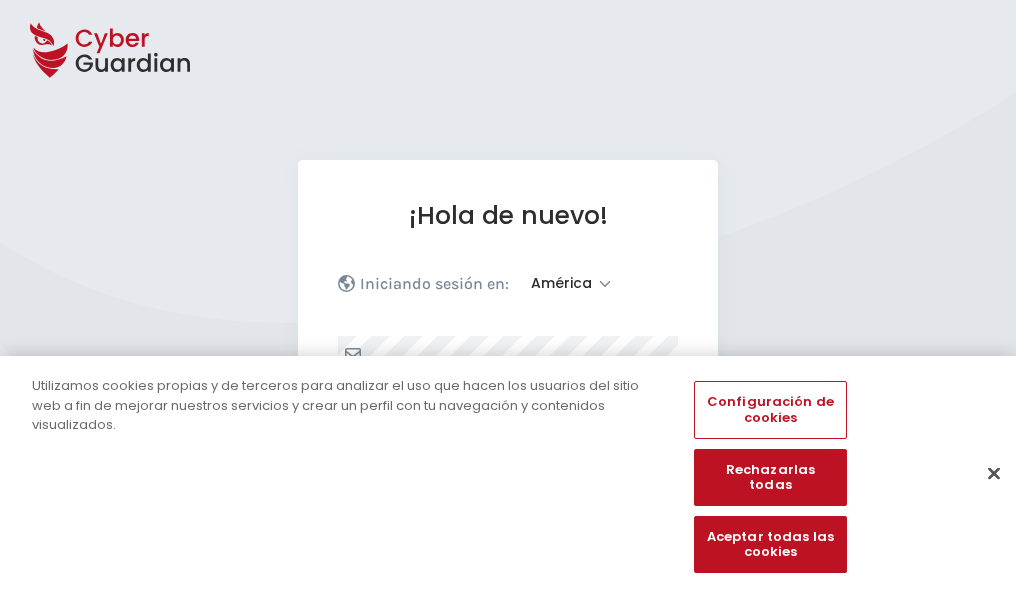 scroll, scrollTop: 261, scrollLeft: 0, axis: vertical 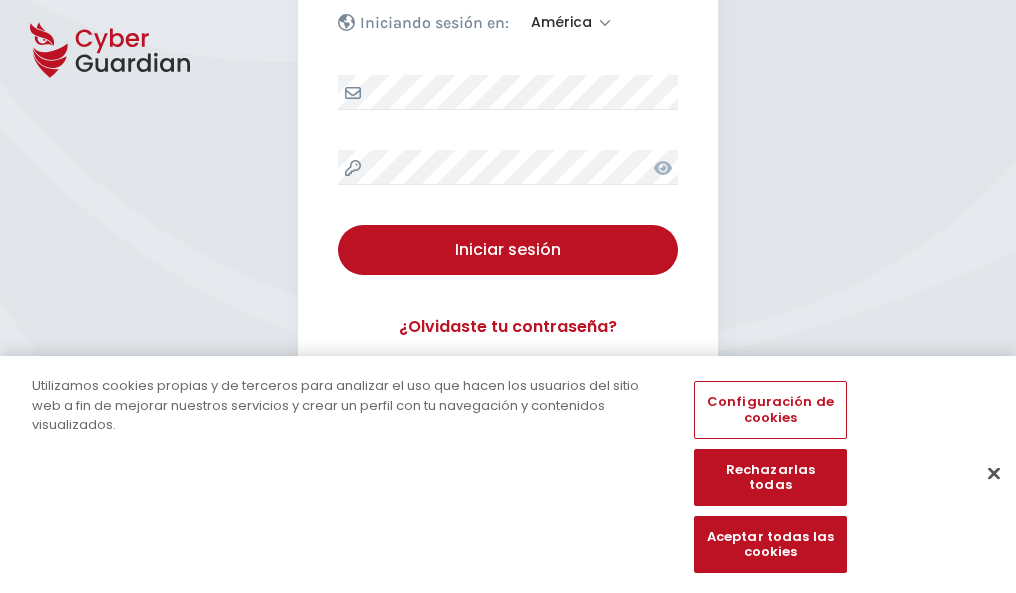 click at bounding box center [994, 473] 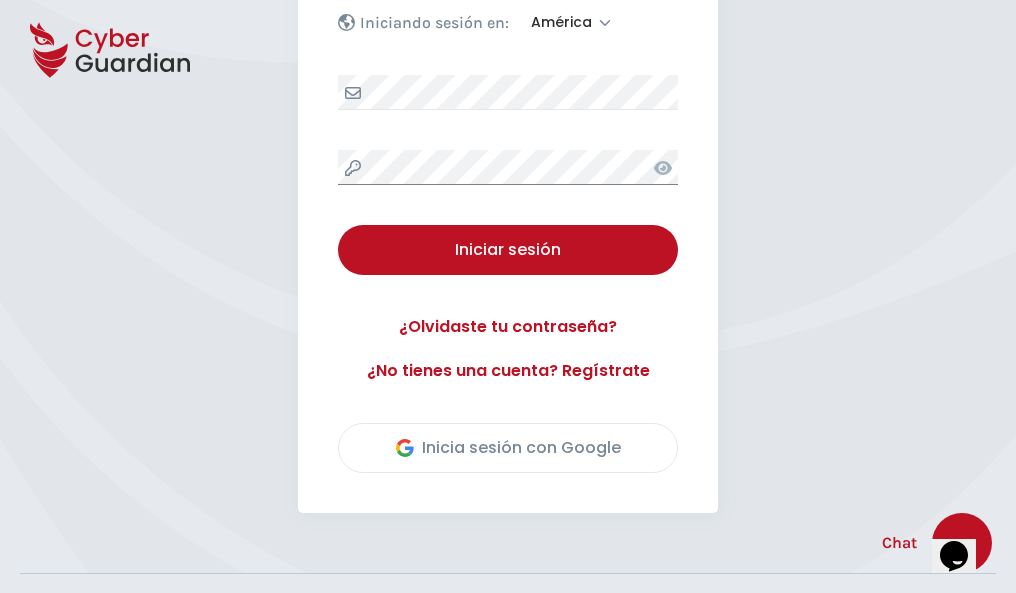 scroll, scrollTop: 454, scrollLeft: 0, axis: vertical 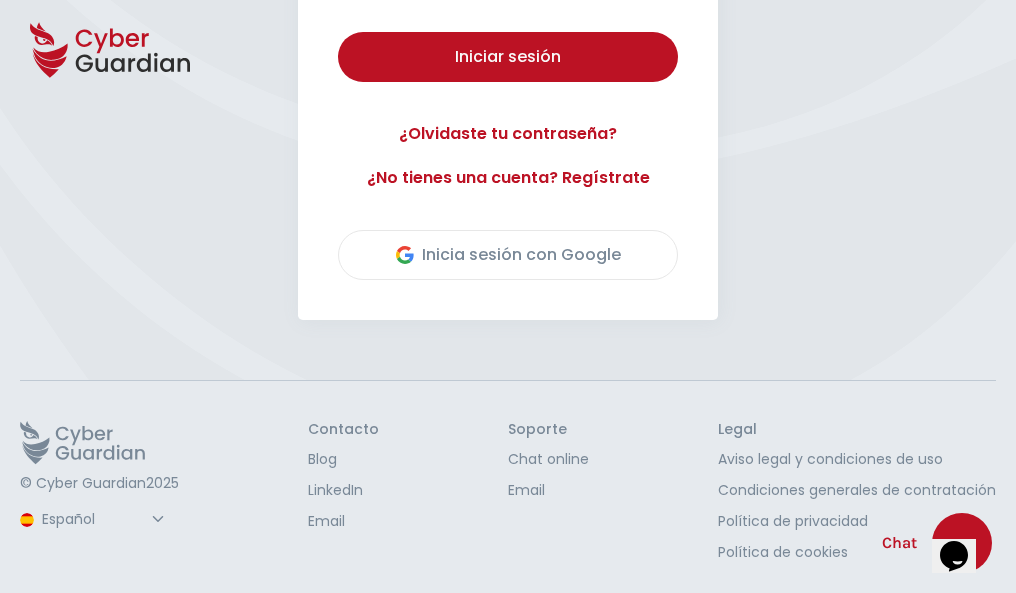type 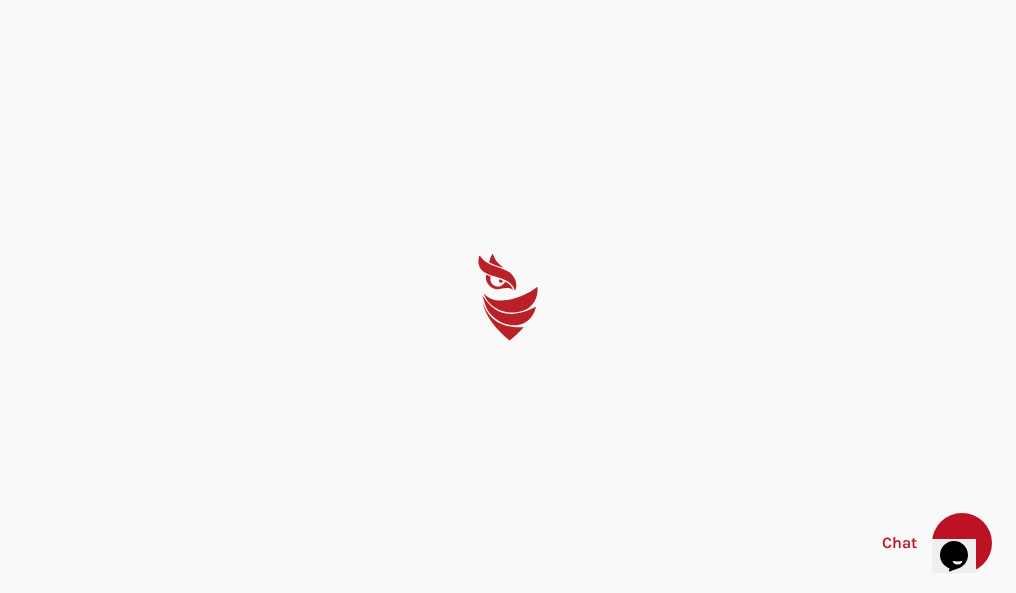 scroll, scrollTop: 0, scrollLeft: 0, axis: both 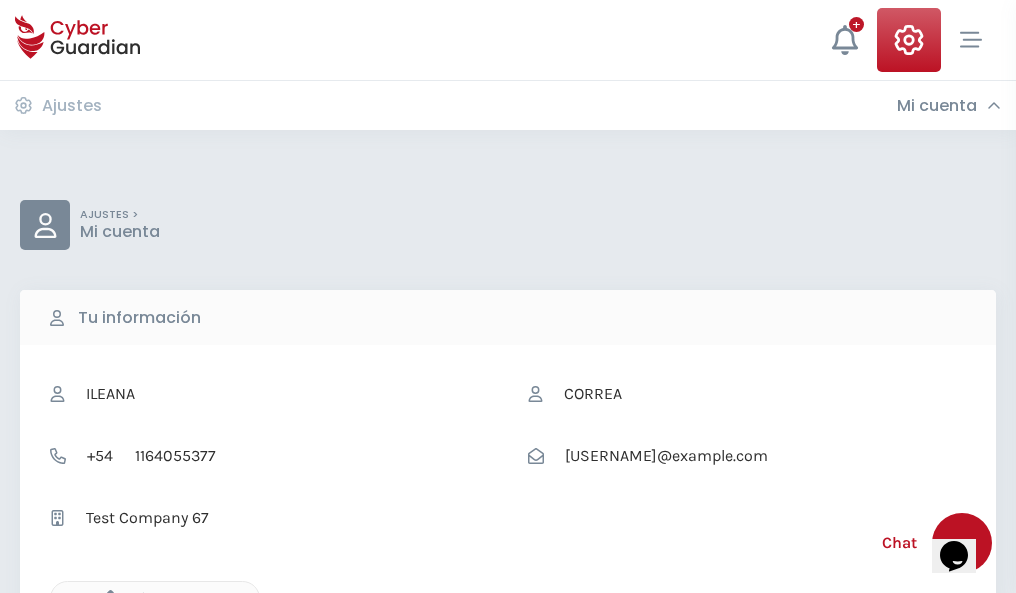 click 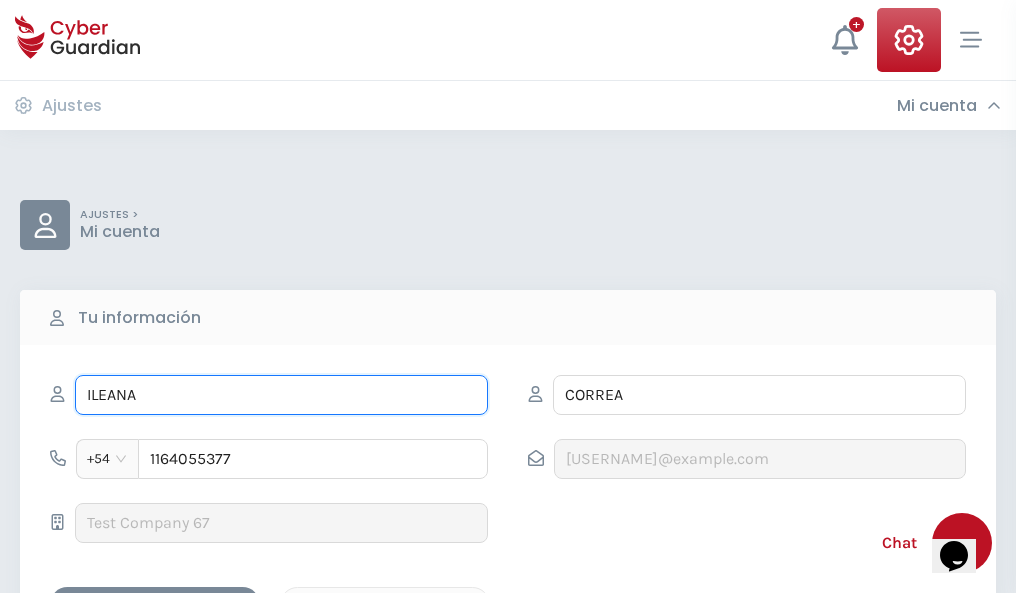 click on "ILEANA" at bounding box center (281, 395) 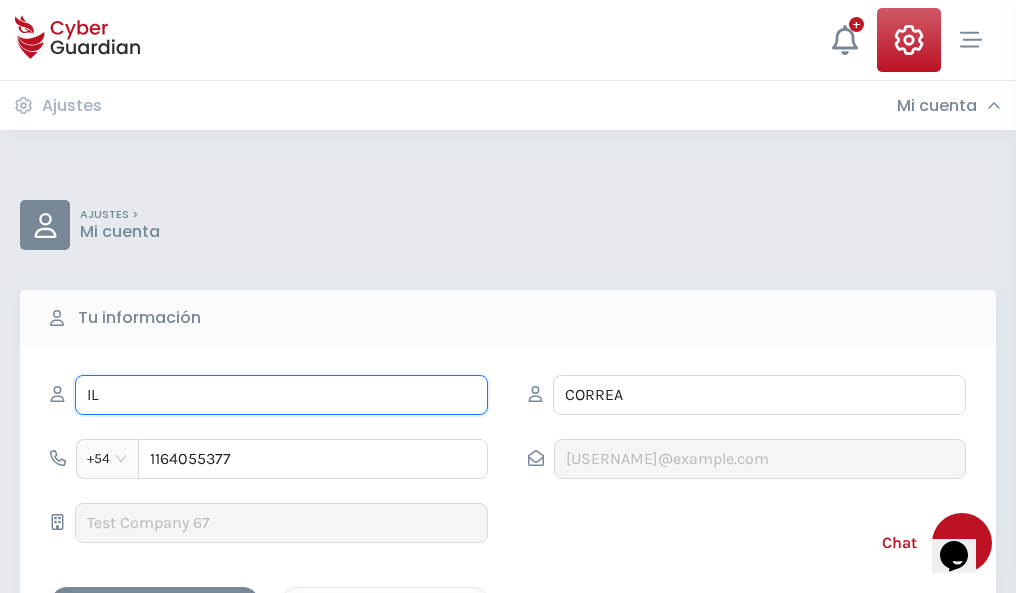 type on "I" 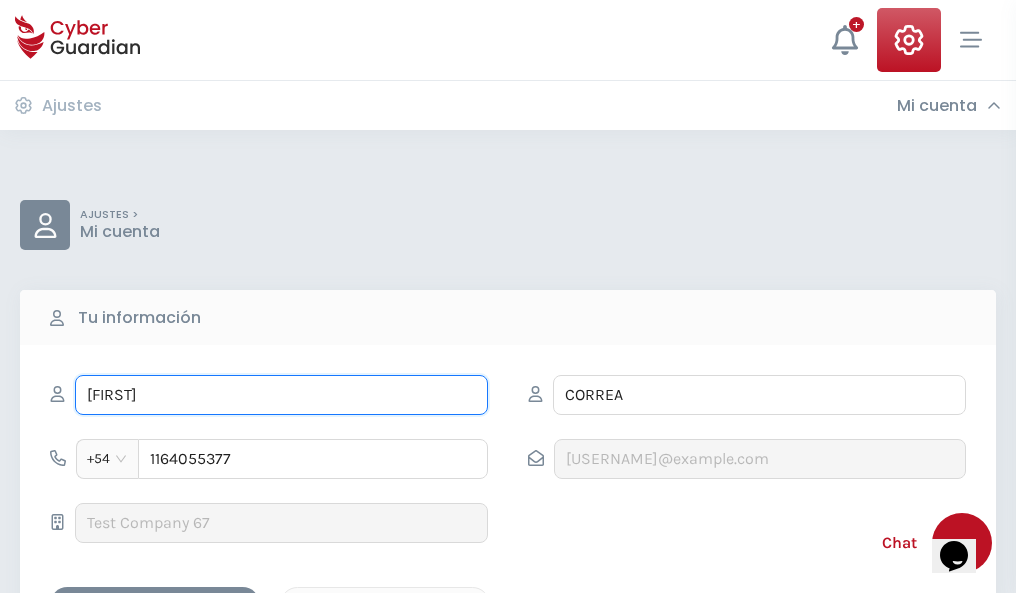 type on "Eulalia" 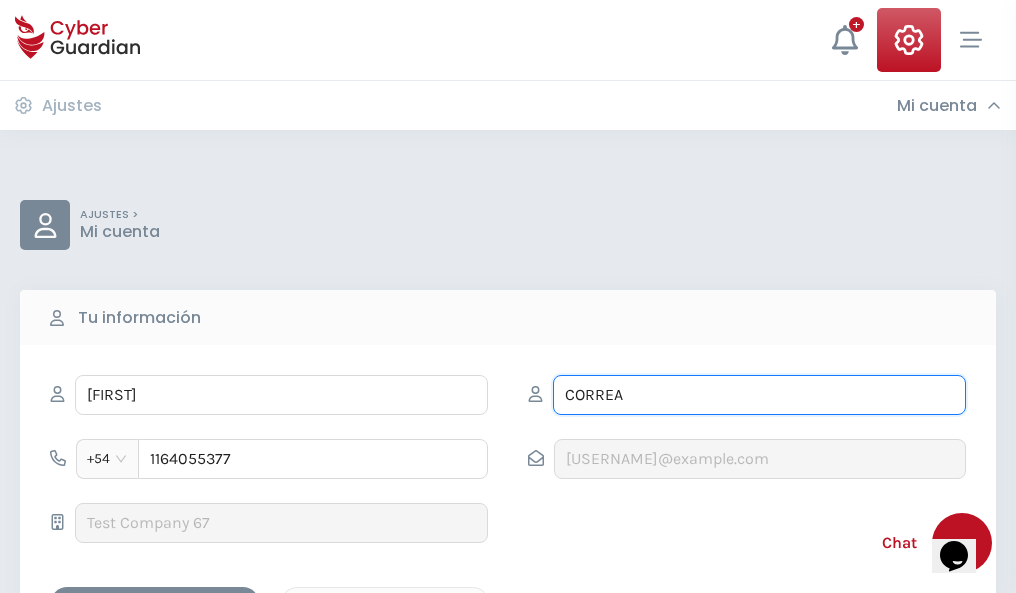 click on "CORREA" at bounding box center [759, 395] 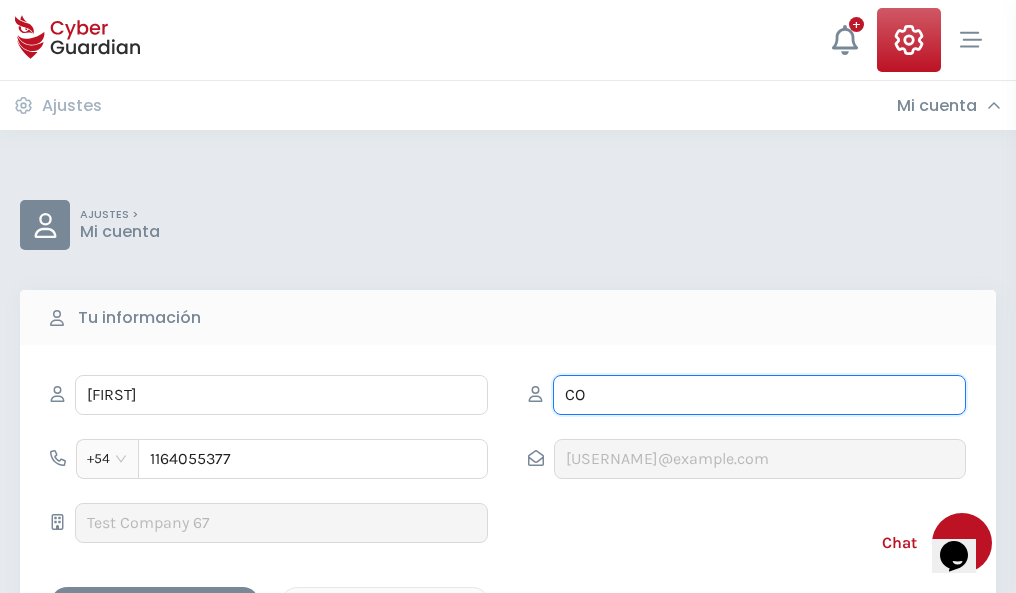 type on "C" 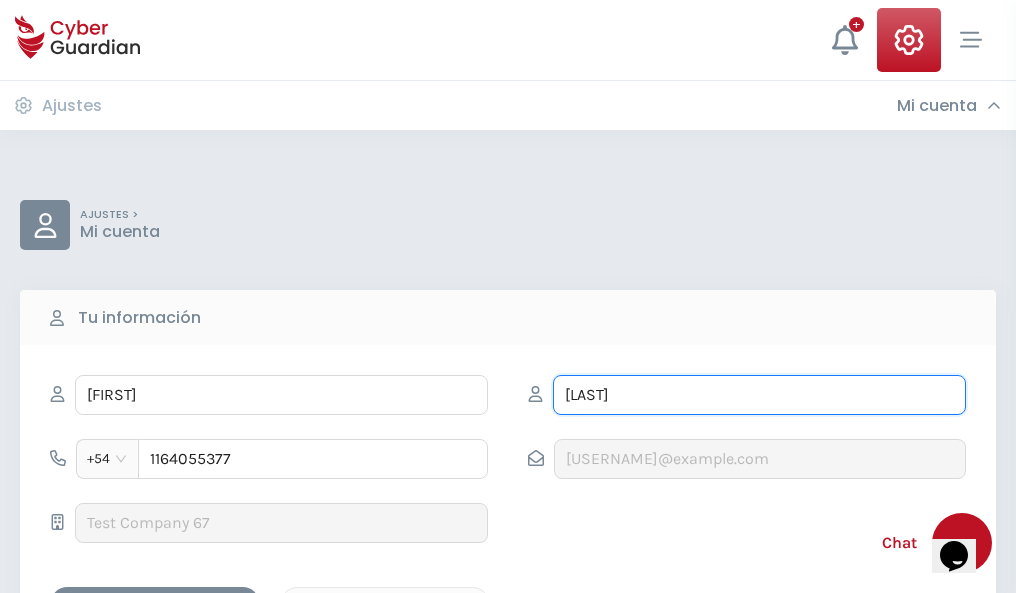 type on "Pol" 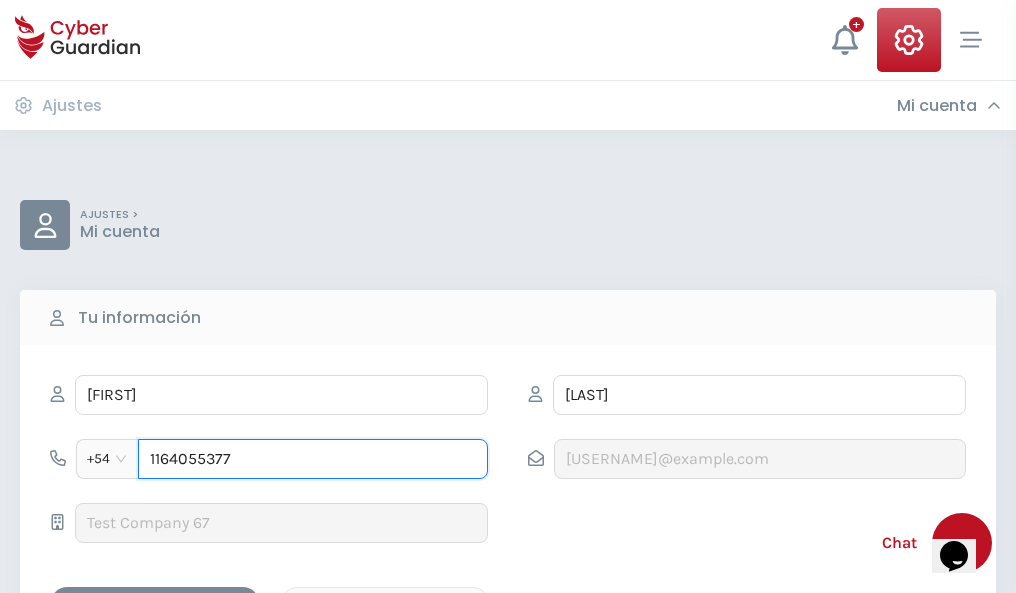 click on "1164055377" at bounding box center [313, 459] 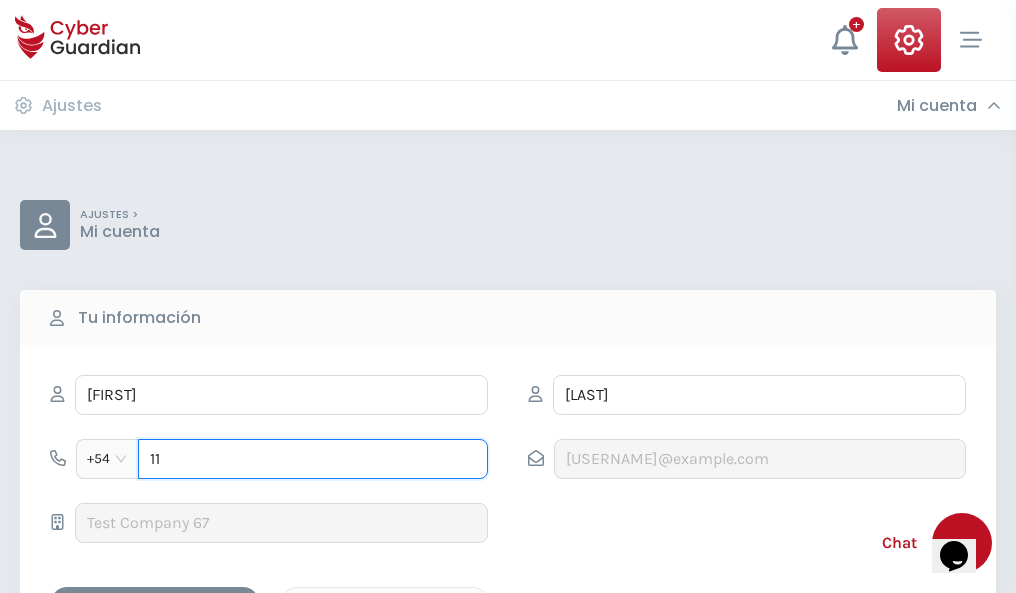 type on "1" 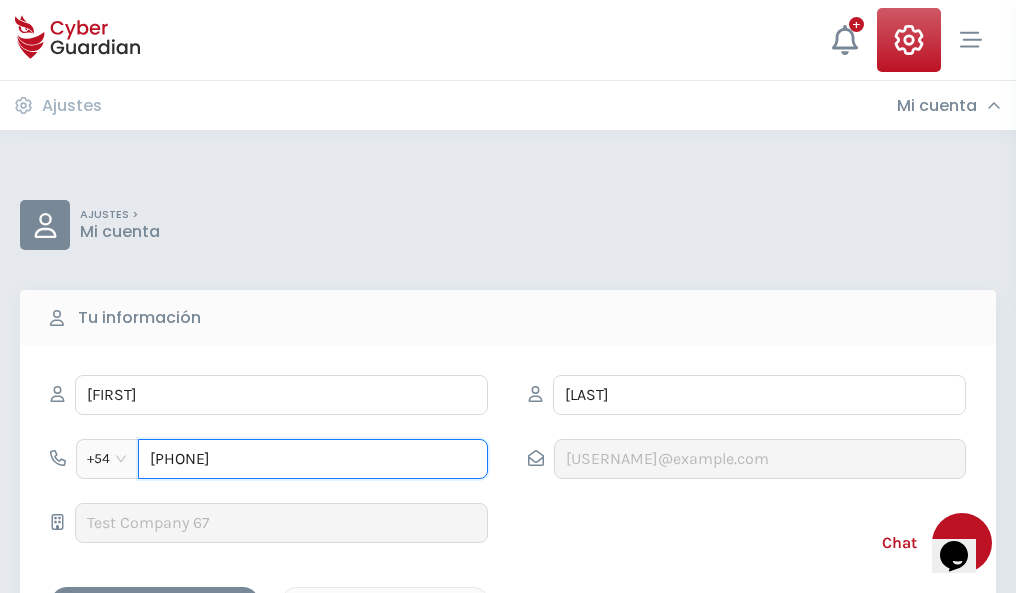 type on "4803351430" 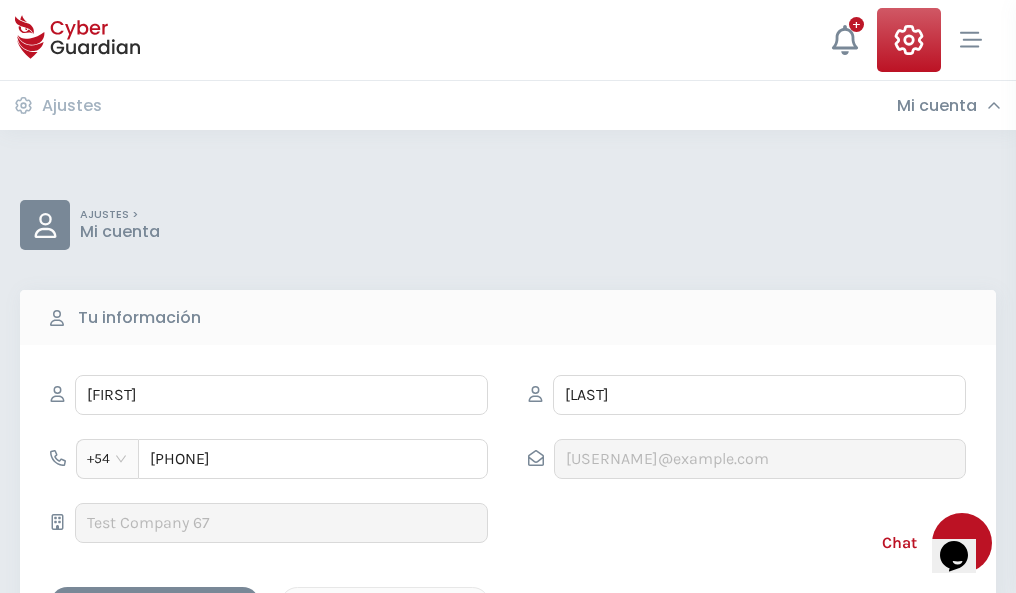 click on "Cancelar" at bounding box center (385, 604) 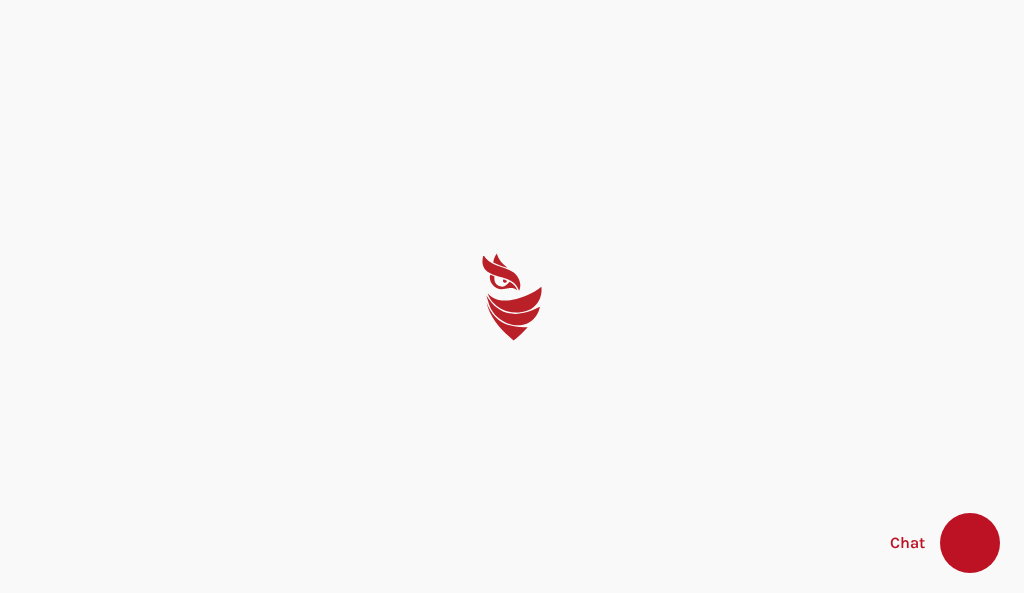 scroll, scrollTop: 0, scrollLeft: 0, axis: both 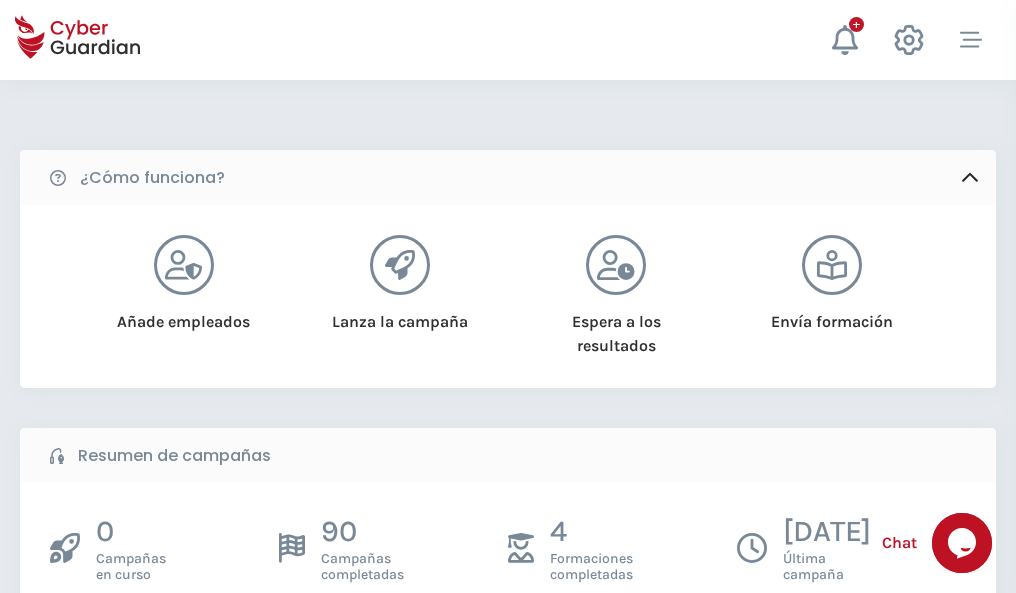click on "Crear una campaña" at bounding box center (155, 645) 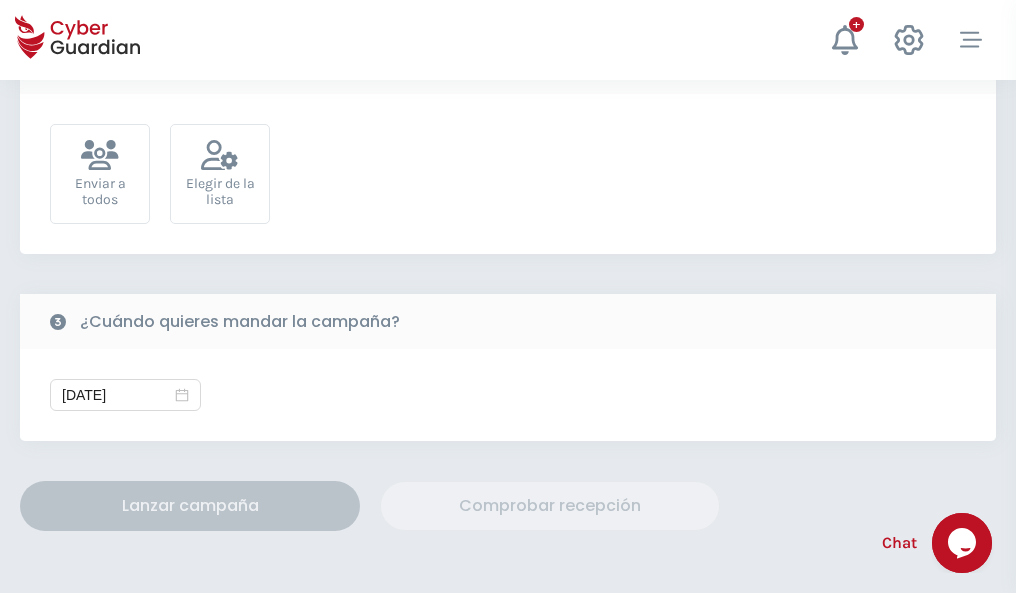 scroll, scrollTop: 732, scrollLeft: 0, axis: vertical 